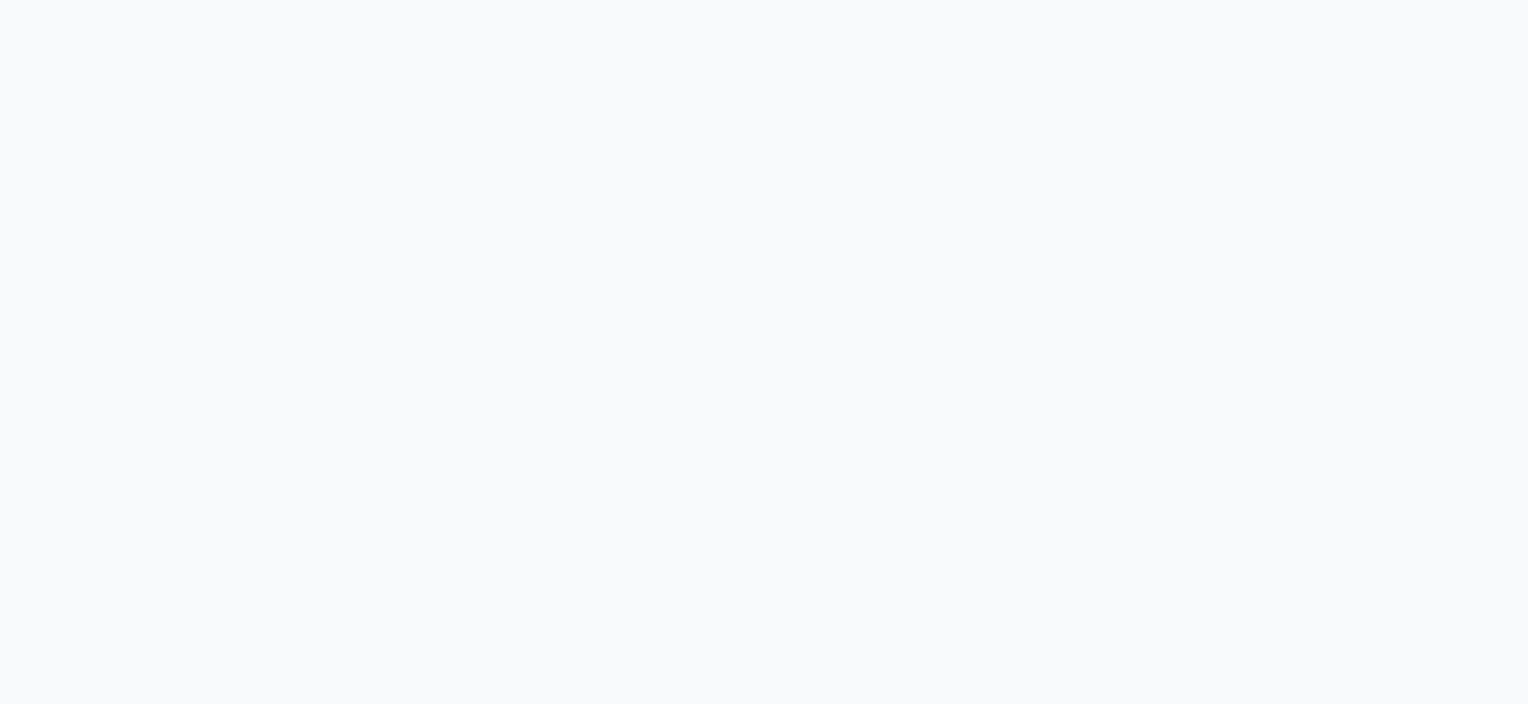 scroll, scrollTop: 0, scrollLeft: 0, axis: both 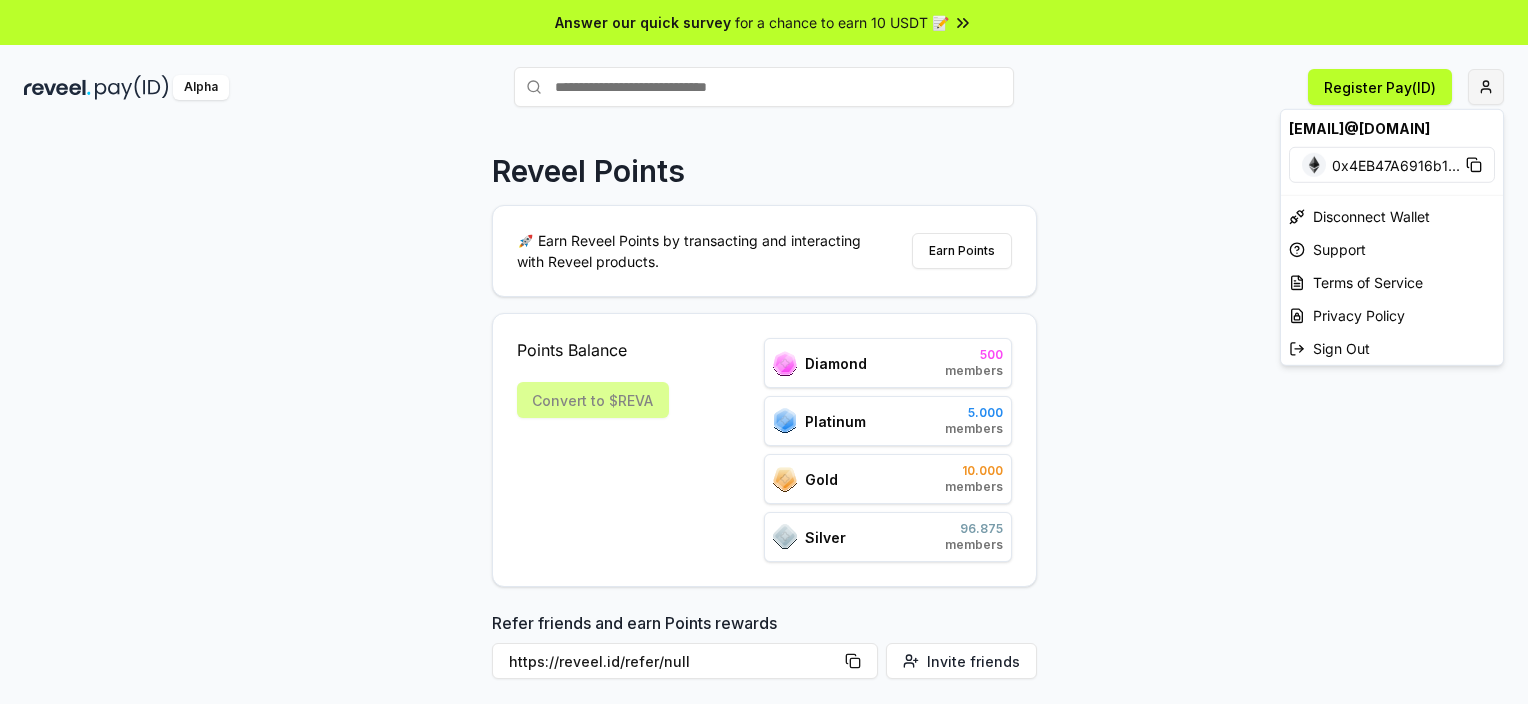 click on "Answer our quick survey for a chance to earn 10 USDT 📝 Alpha Register Pay(ID) Reveel Points  🚀 Earn Reveel Points by transacting and interacting with Reveel products. Earn Points Points Balance  Convert to $REVA Diamond 500 members Platinum 5.000 members Gold 10.000 members Silver 96.875 members Refer friends and earn Points rewards https://reveel.id/refer/null Invite friends Join the discussion on Discord Join Discord     31.2K community members arslan198538@gmail.com   0x4EB47A6916b1 ...     Disconnect Wallet   Support   Terms of Service   Privacy Policy   Sign Out" at bounding box center (764, 352) 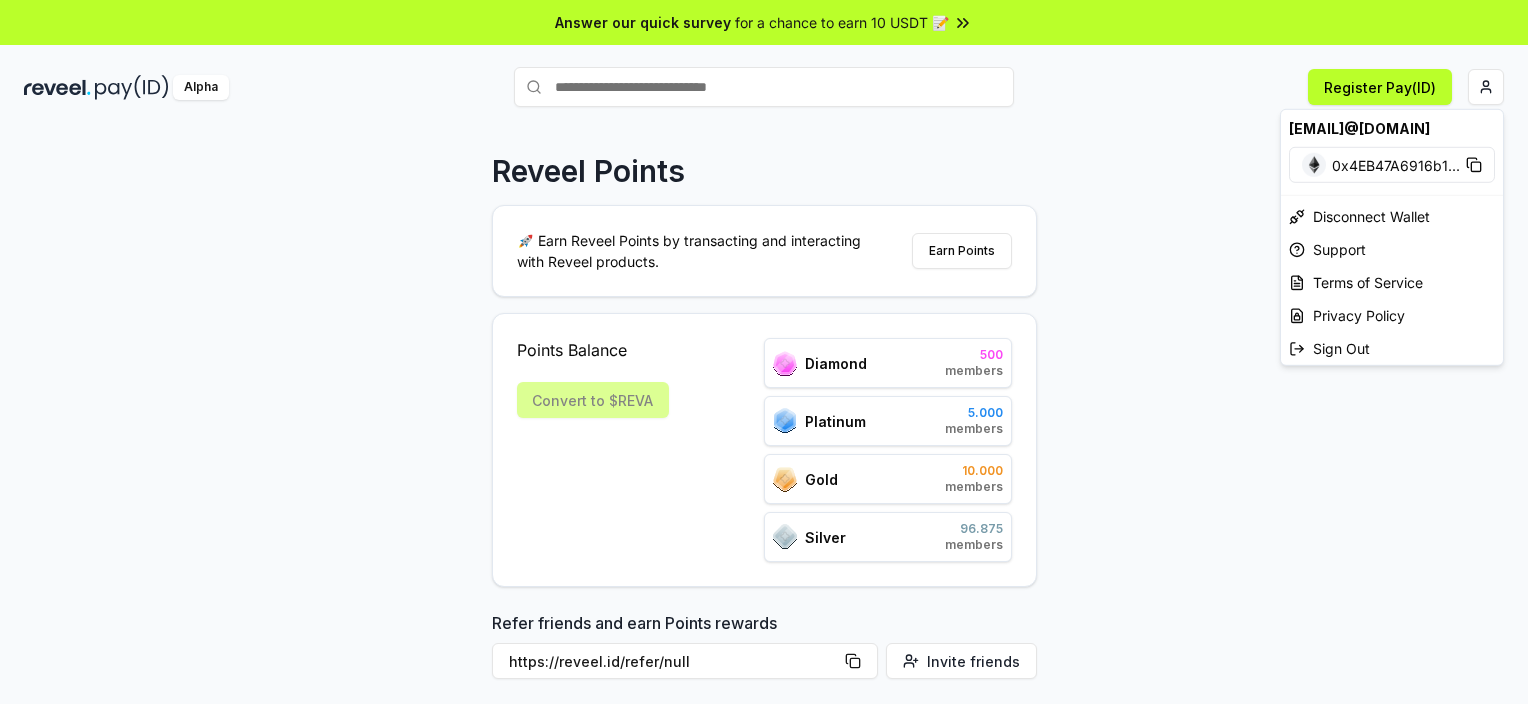 click on "Answer our quick survey for a chance to earn 10 USDT 📝 Alpha Register Pay(ID) Reveel Points  🚀 Earn Reveel Points by transacting and interacting with Reveel products. Earn Points Points Balance  Convert to $REVA Diamond 500 members Platinum 5.000 members Gold 10.000 members Silver 96.875 members Refer friends and earn Points rewards https://reveel.id/refer/null Invite friends Join the discussion on Discord Join Discord     31.2K community members arslan198538@gmail.com   0x4EB47A6916b1 ...     Disconnect Wallet   Support   Terms of Service   Privacy Policy   Sign Out" at bounding box center [764, 352] 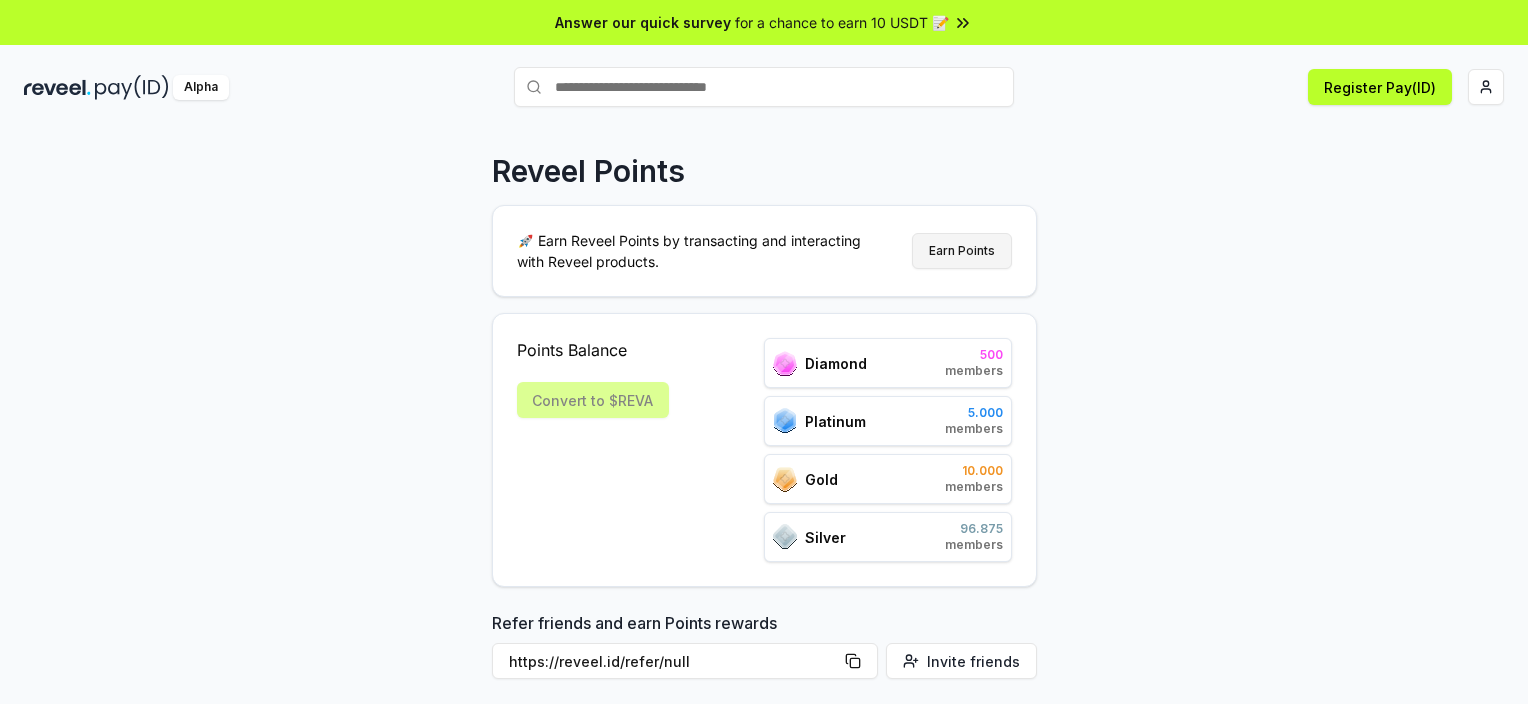 click on "Earn Points" at bounding box center (962, 251) 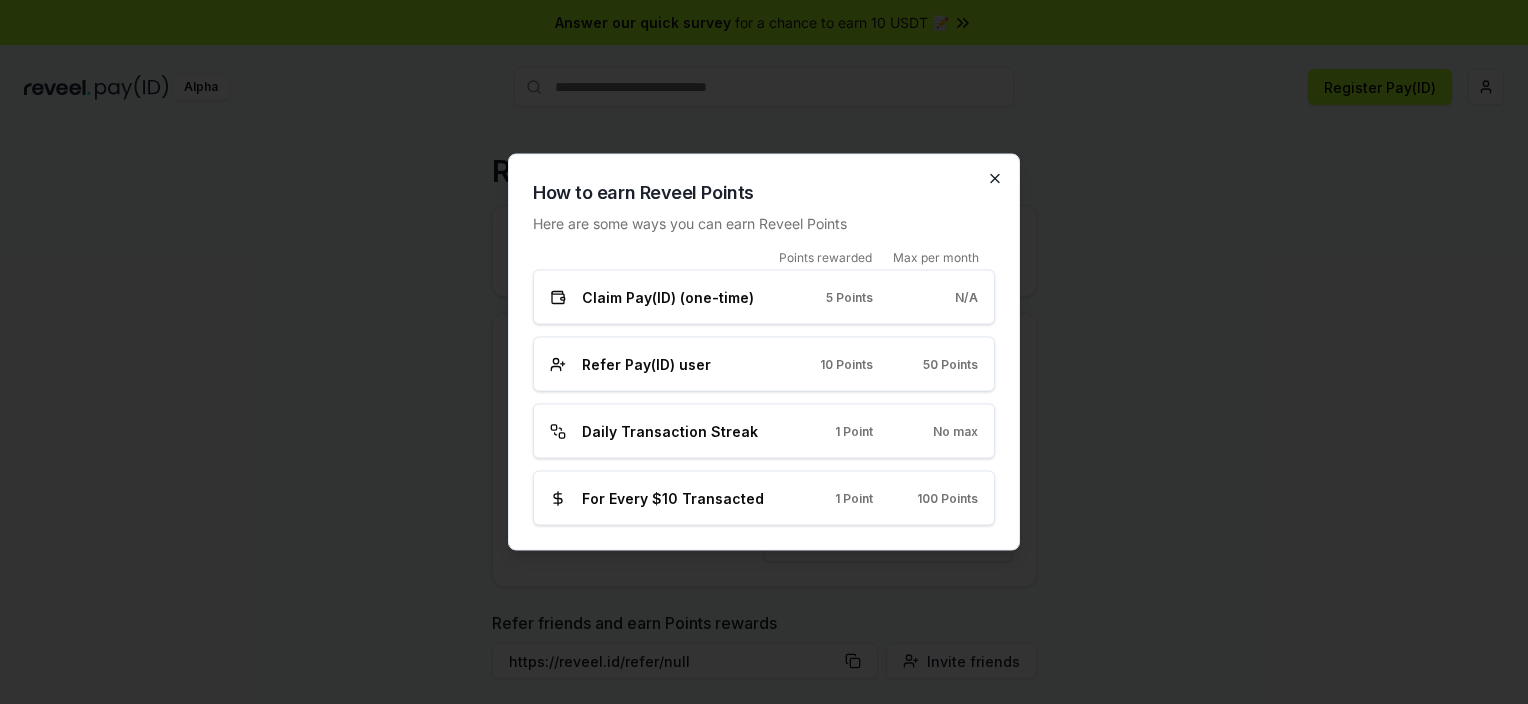 click 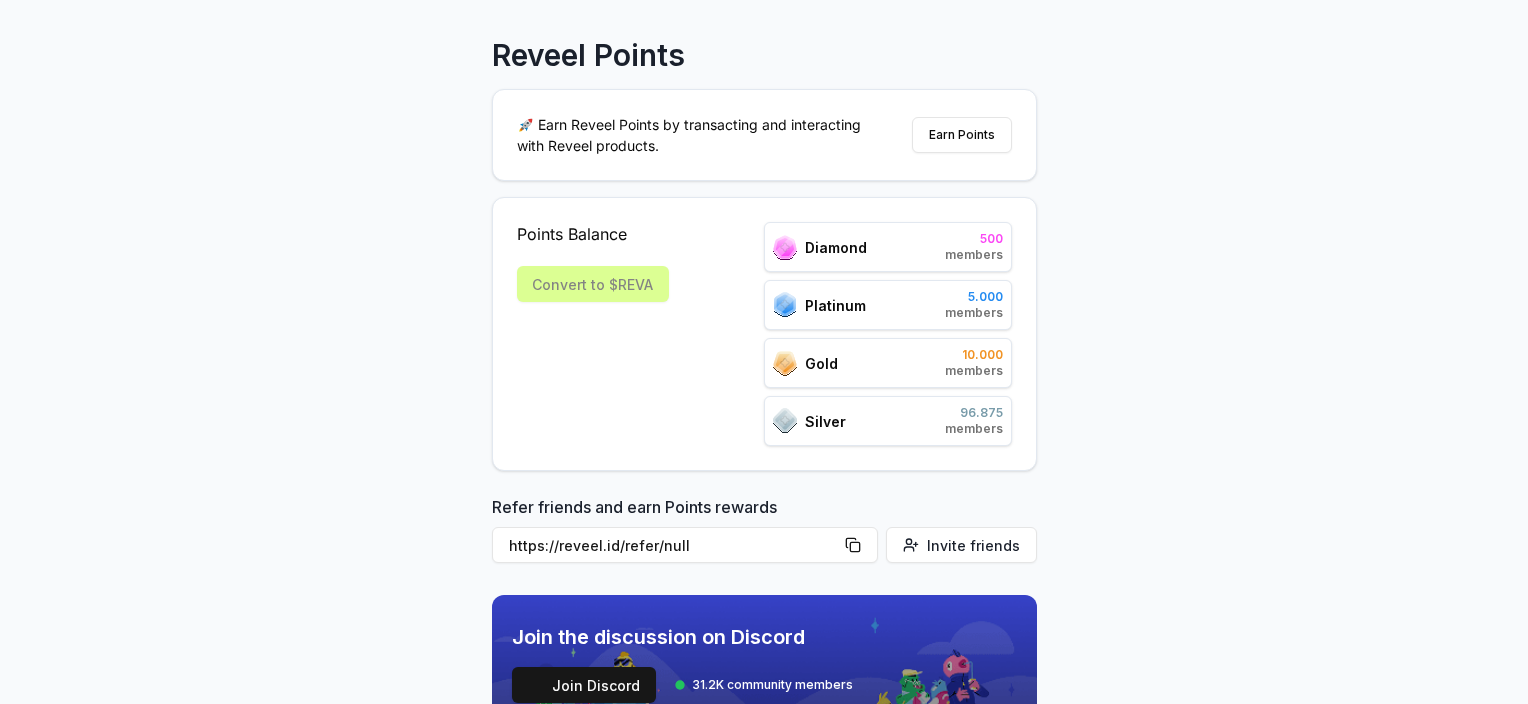 scroll, scrollTop: 0, scrollLeft: 0, axis: both 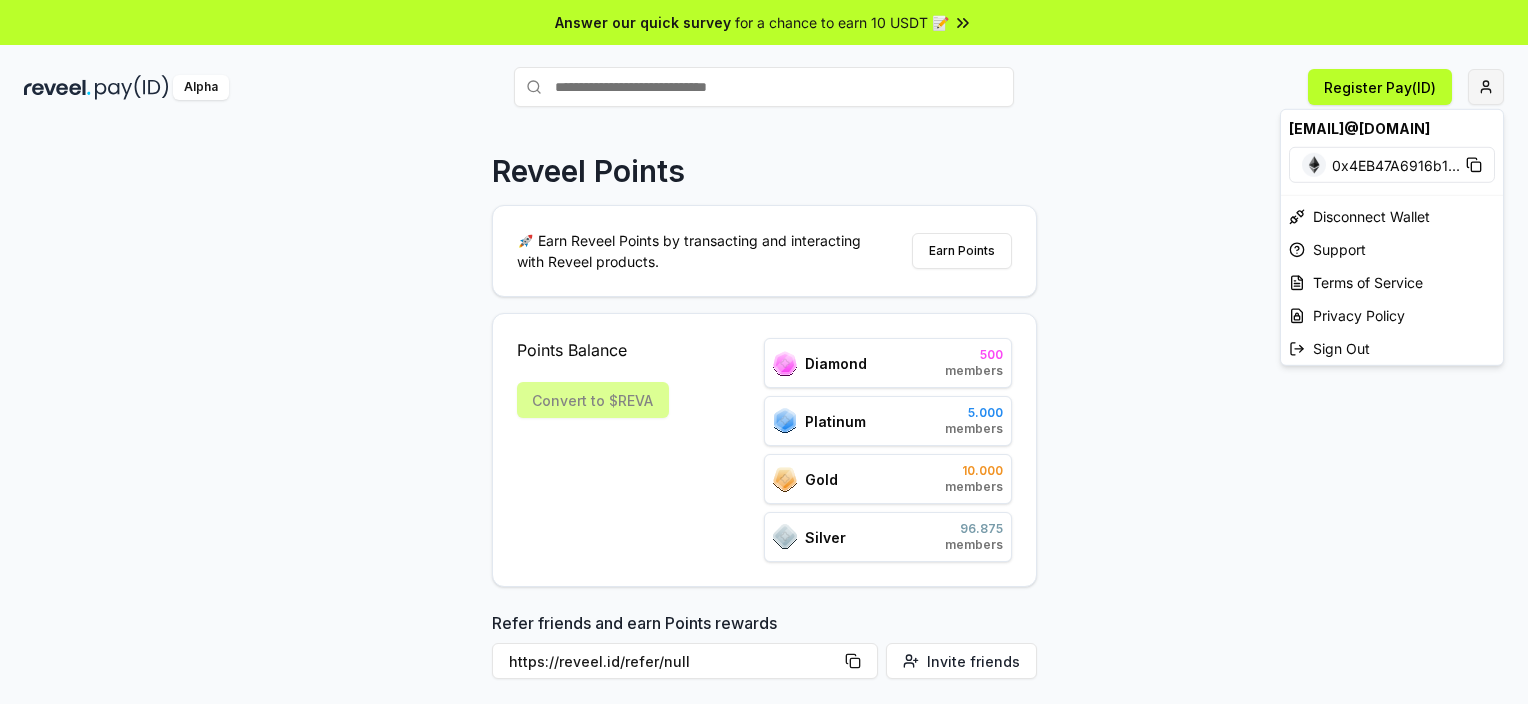 click on "Answer our quick survey for a chance to earn 10 USDT 📝 Alpha Register Pay(ID) Reveel Points  🚀 Earn Reveel Points by transacting and interacting with Reveel products. Earn Points Points Balance  Convert to $REVA Diamond 500 members Platinum 5.000 members Gold 10.000 members Silver 96.875 members Refer friends and earn Points rewards https://reveel.id/refer/null Invite friends Join the discussion on Discord Join Discord     31.2K community members arslan198538@gmail.com   0x4EB47A6916b1 ...     Disconnect Wallet   Support   Terms of Service   Privacy Policy   Sign Out" at bounding box center (764, 352) 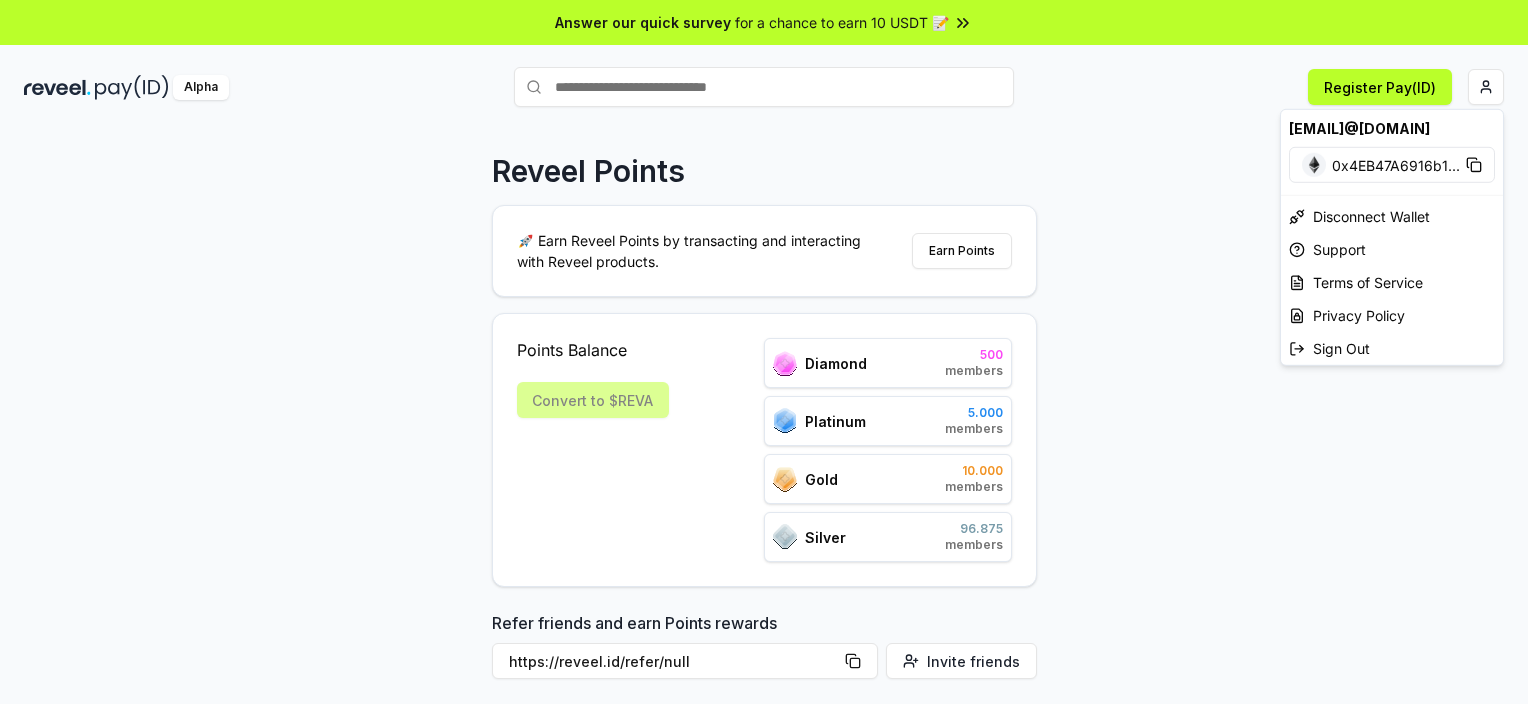 click on "Answer our quick survey for a chance to earn 10 USDT 📝 Alpha Register Pay(ID) Reveel Points  🚀 Earn Reveel Points by transacting and interacting with Reveel products. Earn Points Points Balance  Convert to $REVA Diamond 500 members Platinum 5.000 members Gold 10.000 members Silver 96.875 members Refer friends and earn Points rewards https://reveel.id/refer/null Invite friends Join the discussion on Discord Join Discord     31.2K community members arslan198538@gmail.com   0x4EB47A6916b1 ...     Disconnect Wallet   Support   Terms of Service   Privacy Policy   Sign Out" at bounding box center [764, 352] 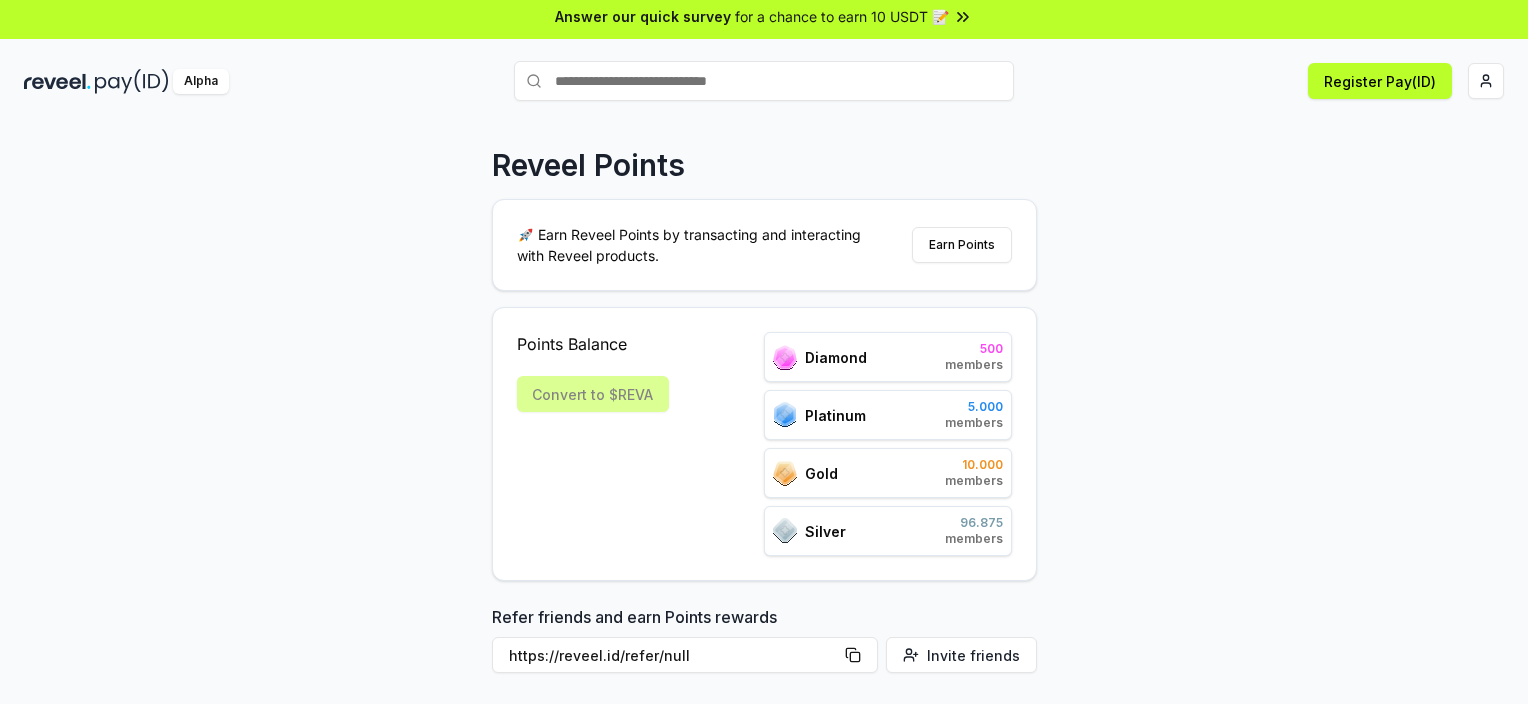 scroll, scrollTop: 0, scrollLeft: 0, axis: both 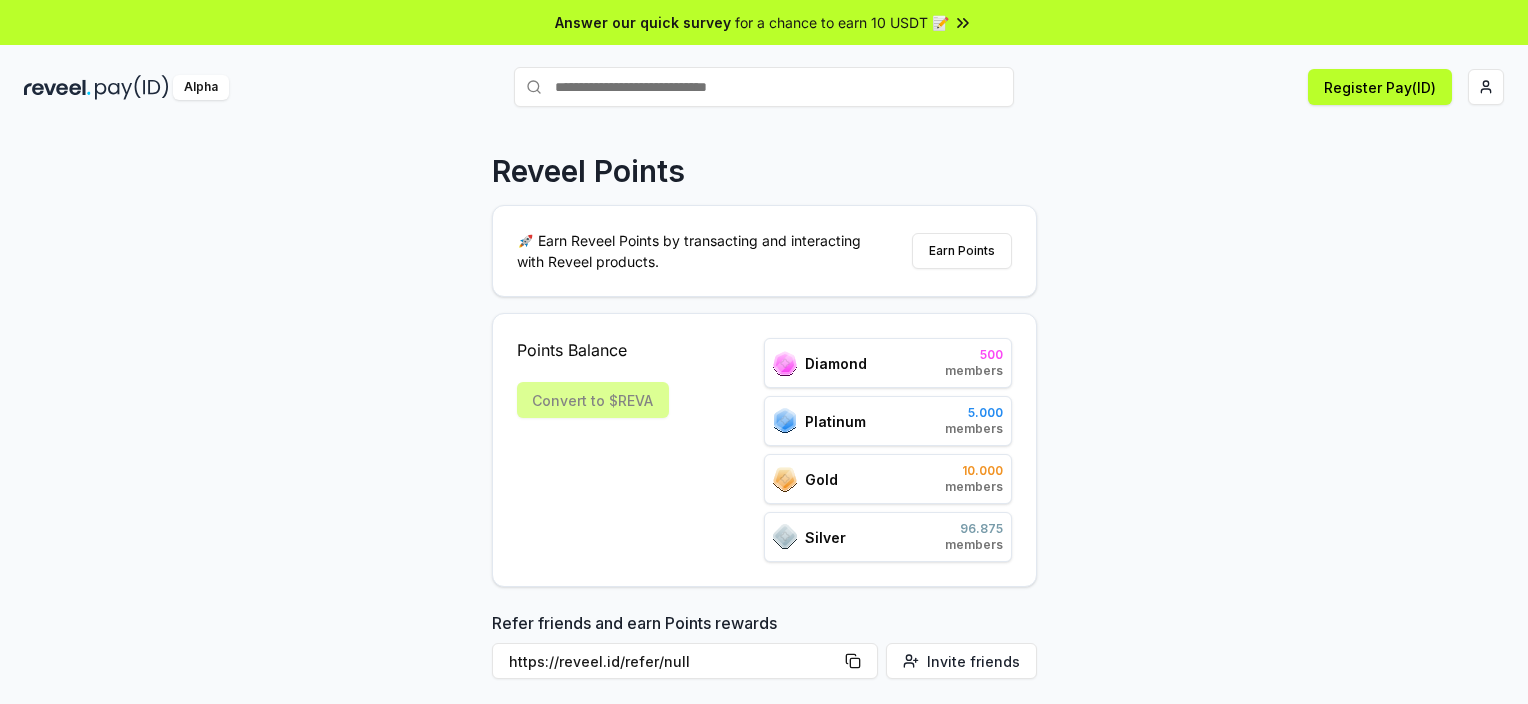drag, startPoint x: 605, startPoint y: 392, endPoint x: 604, endPoint y: 381, distance: 11.045361 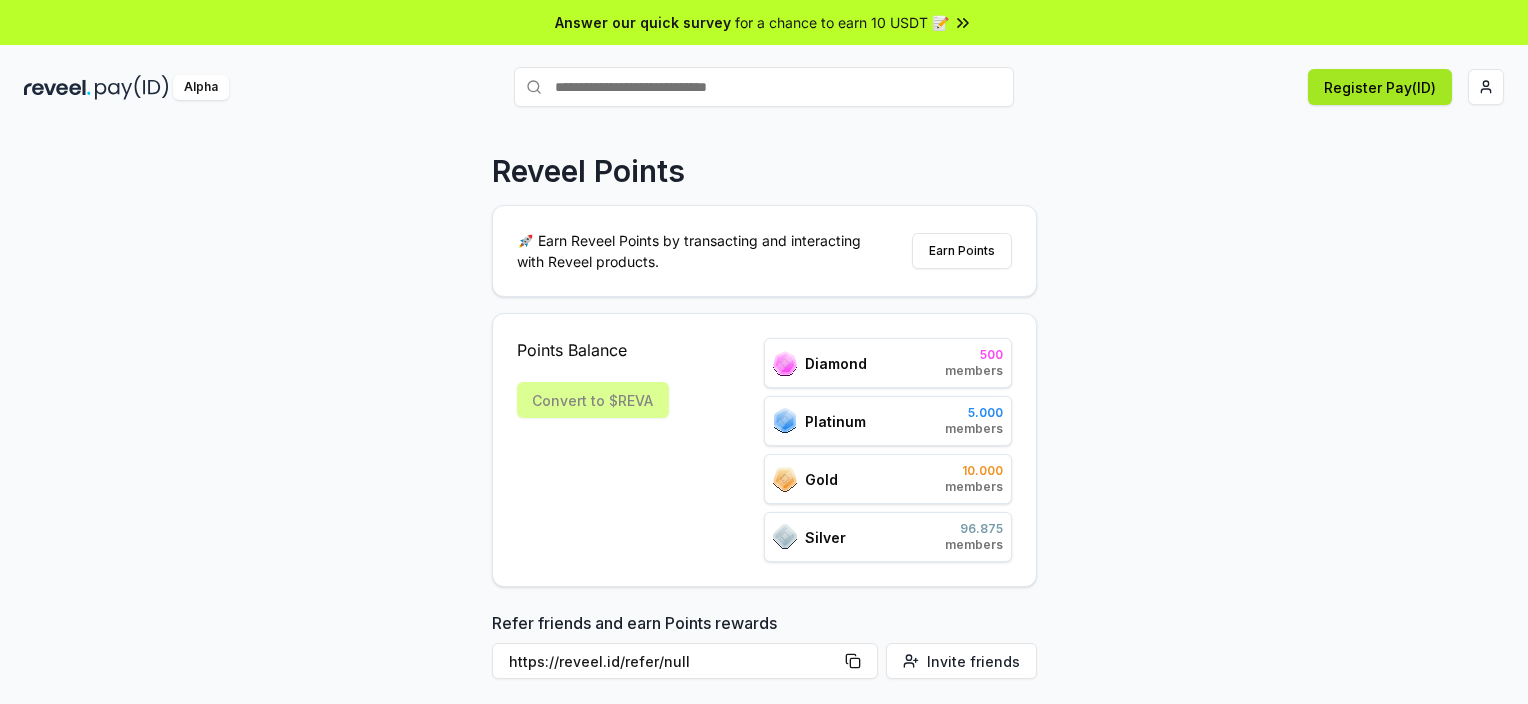 click on "Register Pay(ID)" at bounding box center [1380, 87] 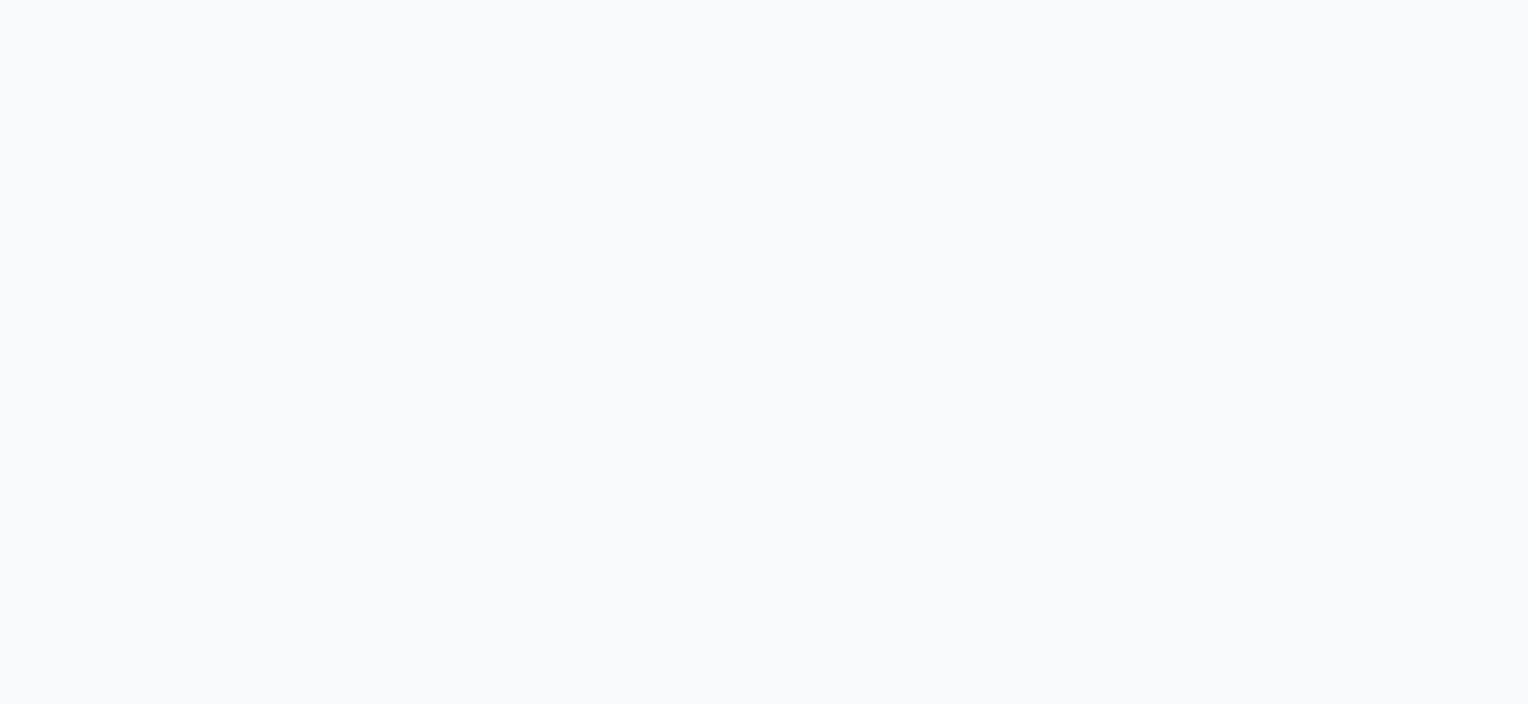 scroll, scrollTop: 0, scrollLeft: 0, axis: both 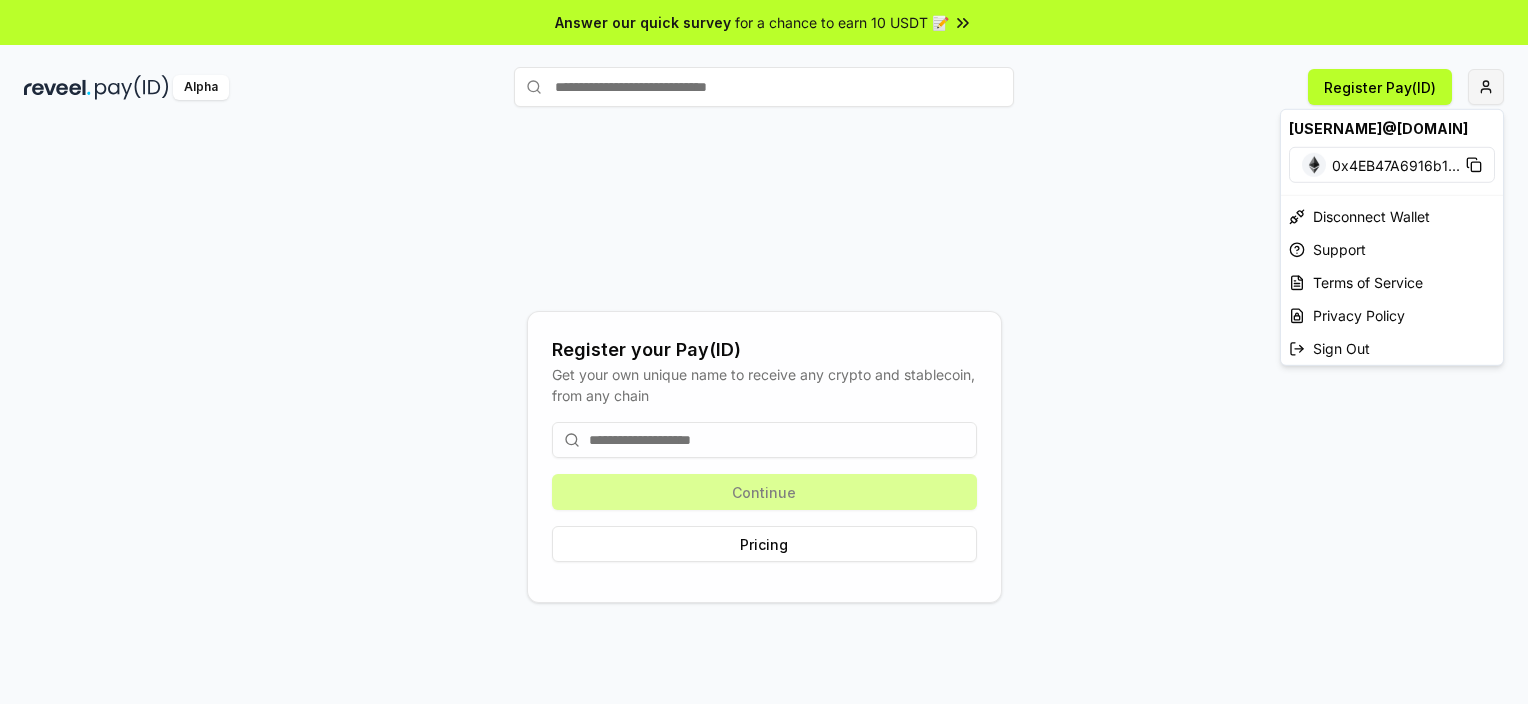 click on "Answer our quick survey for a chance to earn 10 USDT 📝 Alpha Register Pay(ID) Register your Pay(ID) Get your own unique name to receive any crypto and stablecoin, from any chain Continue Pricing arslan198538@gmail.com   0x4EB47A6916b1 ...     Disconnect Wallet   Support   Terms of Service   Privacy Policy   Sign Out" at bounding box center [764, 352] 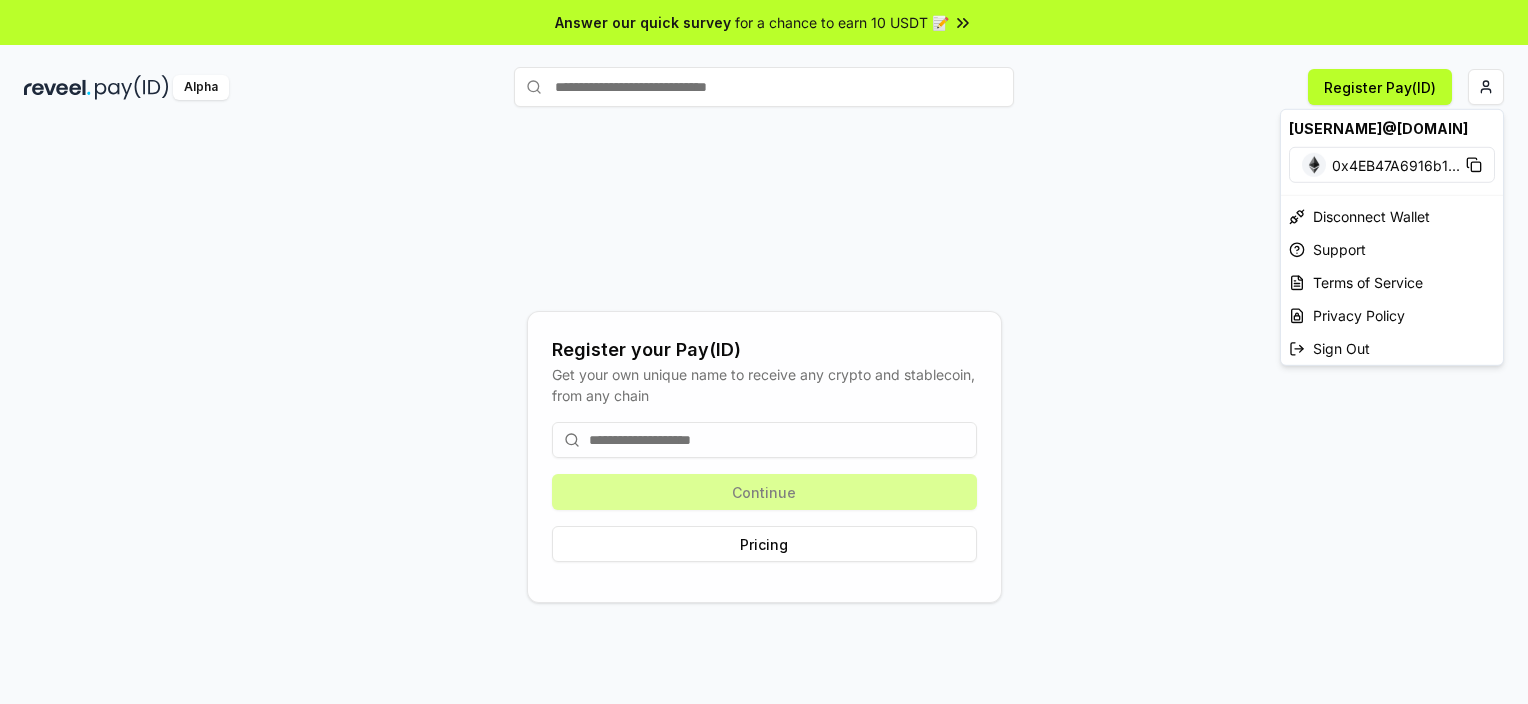 click on "Answer our quick survey for a chance to earn 10 USDT 📝 Alpha Register Pay(ID) Register your Pay(ID) Get your own unique name to receive any crypto and stablecoin, from any chain Continue Pricing arslan198538@gmail.com   0x4EB47A6916b1 ...     Disconnect Wallet   Support   Terms of Service   Privacy Policy   Sign Out" at bounding box center (764, 352) 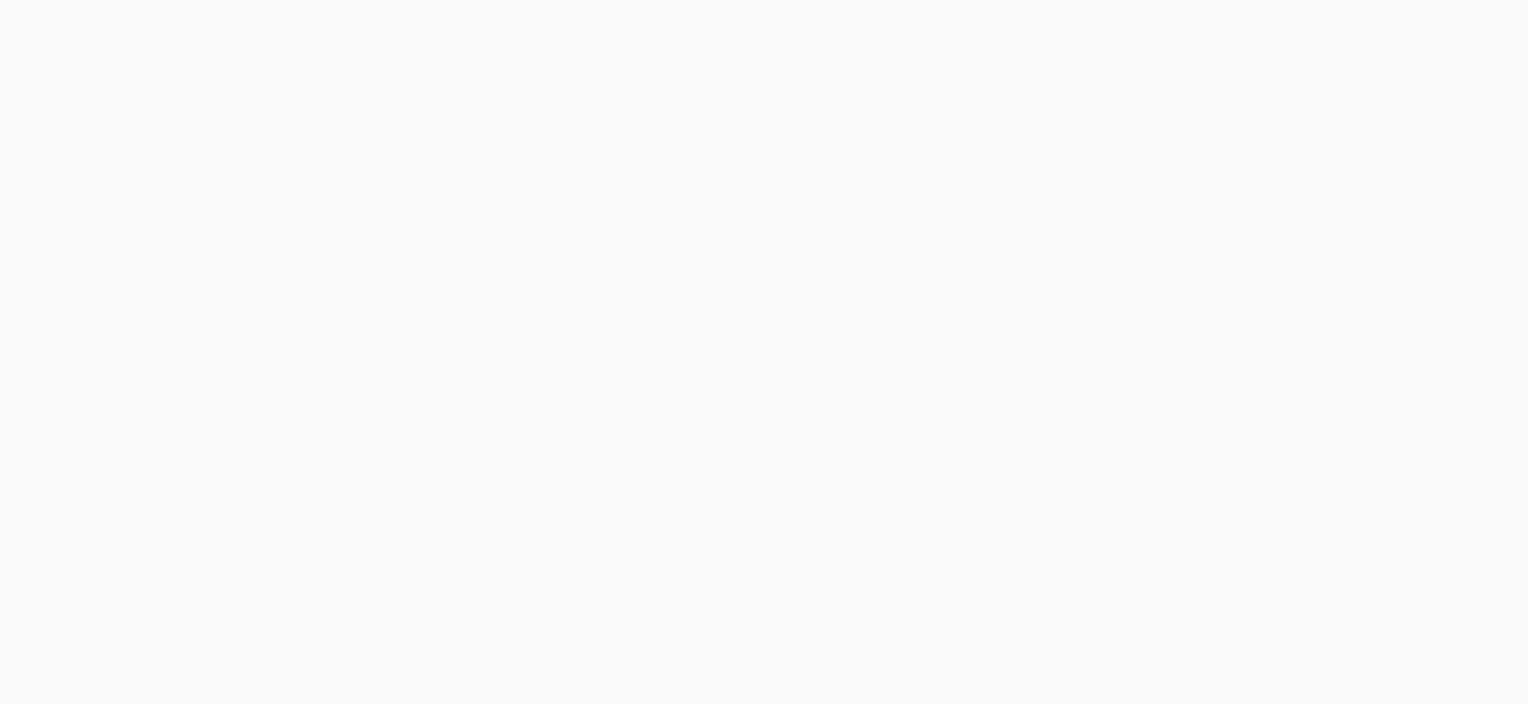 scroll, scrollTop: 0, scrollLeft: 0, axis: both 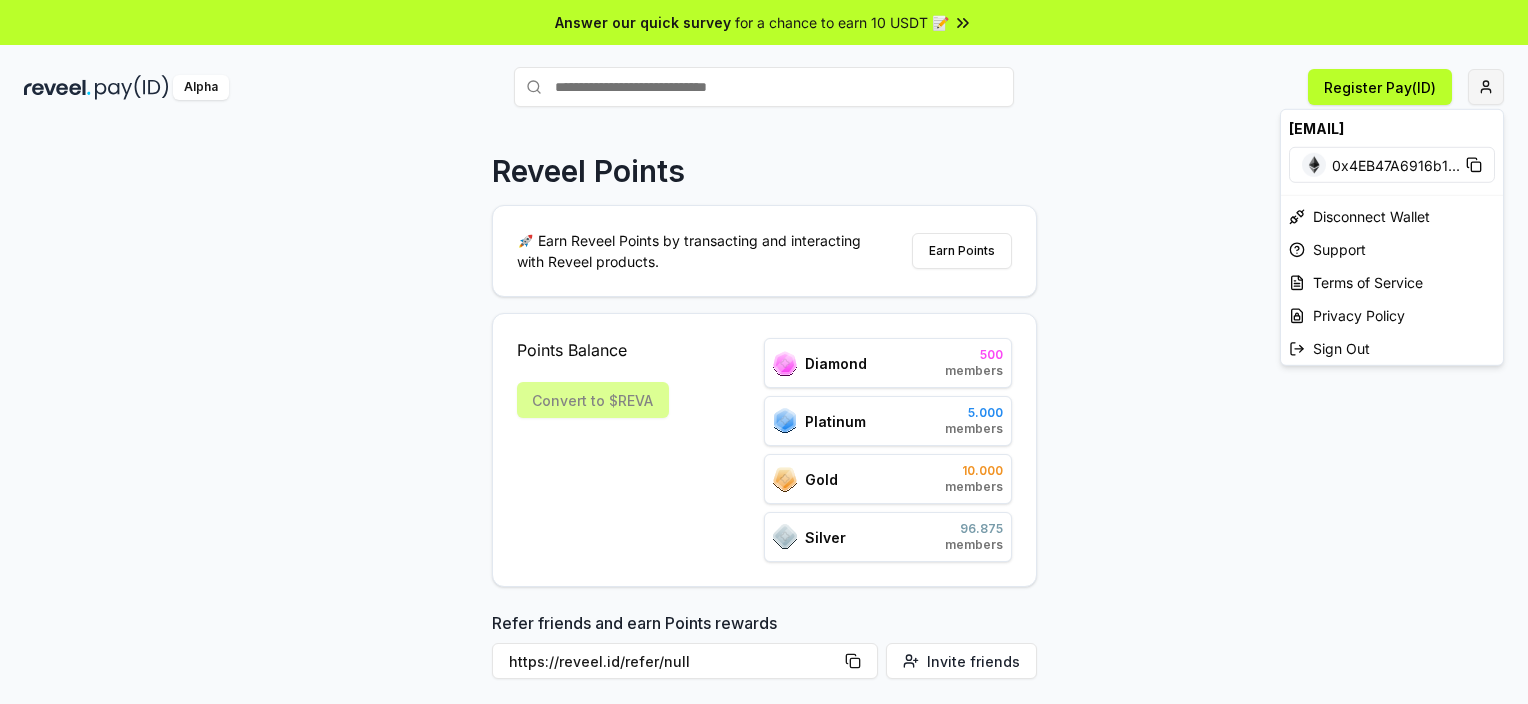 click on "Answer our quick survey for a chance to earn 10 USDT 📝 Alpha Register Pay(ID) Reveel Points  🚀 Earn Reveel Points by transacting and interacting with Reveel products. Earn Points Points Balance  Convert to $REVA Diamond 500 members Platinum 5.000 members Gold 10.000 members Silver 96.875 members Refer friends and earn Points rewards https://reveel.id/refer/null Invite friends Join the discussion on Discord Join Discord     31.2K community members arslan198538@gmail.com   0x4EB47A6916b1 ...     Disconnect Wallet   Support   Terms of Service   Privacy Policy   Sign Out" at bounding box center (764, 352) 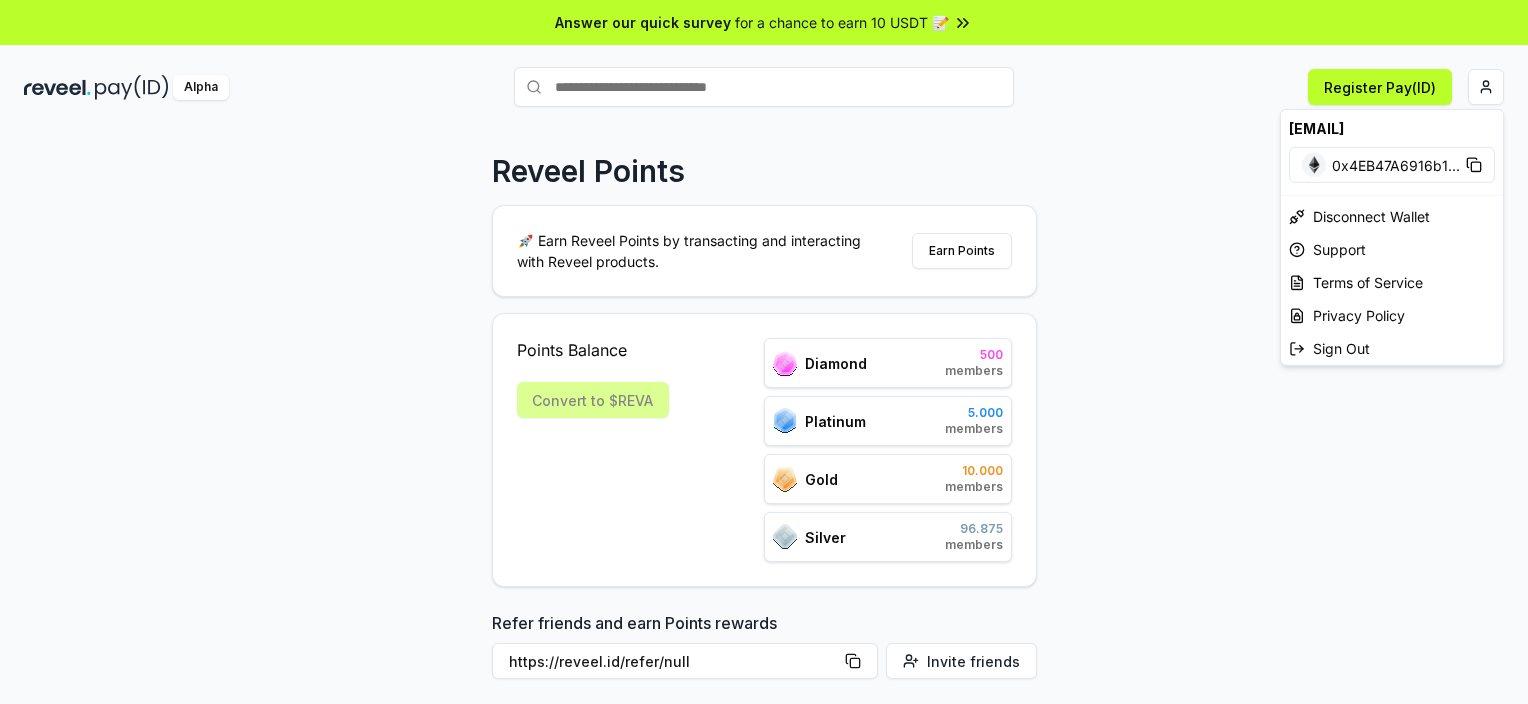 click on "Answer our quick survey for a chance to earn 10 USDT 📝 Alpha Register Pay(ID) Reveel Points  🚀 Earn Reveel Points by transacting and interacting with Reveel products. Earn Points Points Balance  Convert to $REVA Diamond 500 members Platinum 5.000 members Gold 10.000 members Silver 96.875 members Refer friends and earn Points rewards https://reveel.id/refer/null Invite friends Join the discussion on Discord Join Discord     31.2K community members arslan198538@gmail.com   0x4EB47A6916b1 ...     Disconnect Wallet   Support   Terms of Service   Privacy Policy   Sign Out" at bounding box center [764, 352] 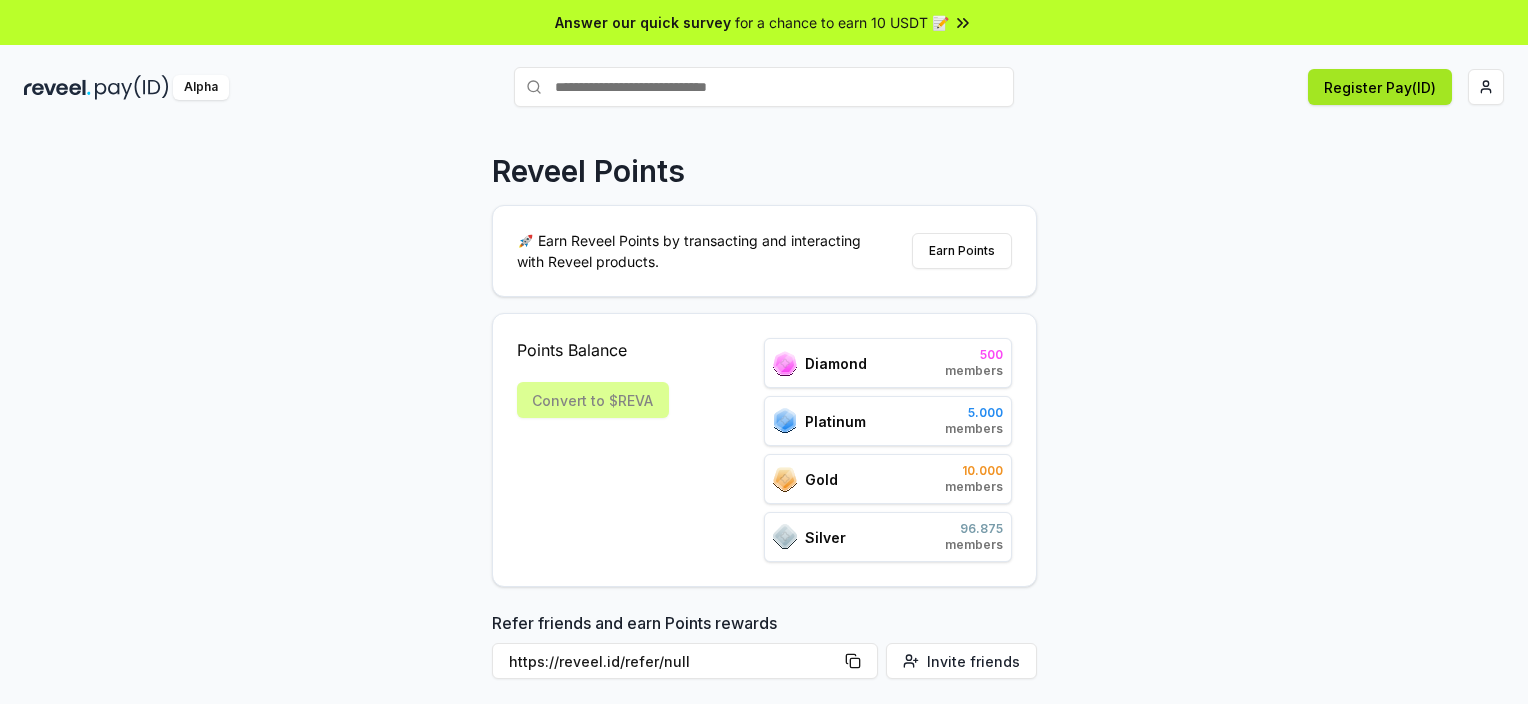 click on "Register Pay(ID)" at bounding box center (1380, 87) 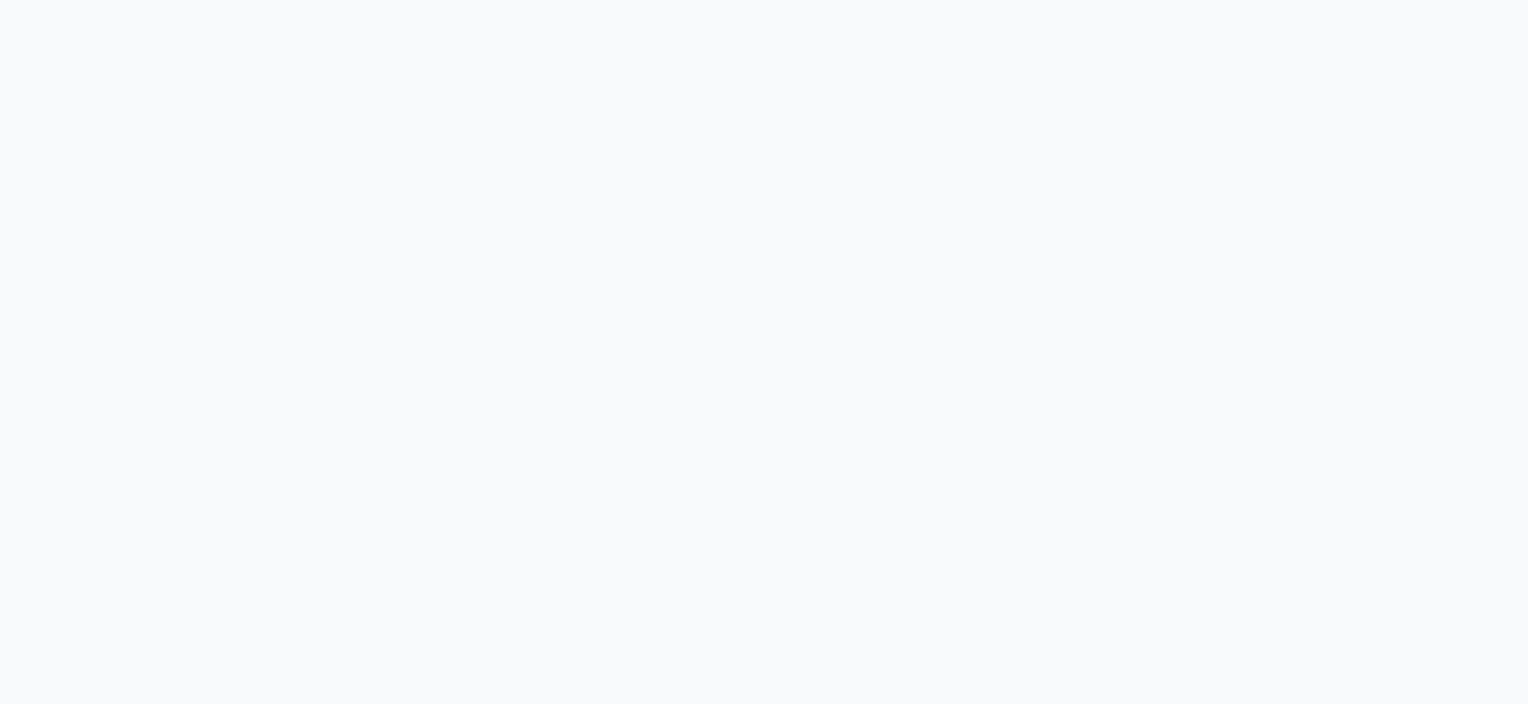 scroll, scrollTop: 0, scrollLeft: 0, axis: both 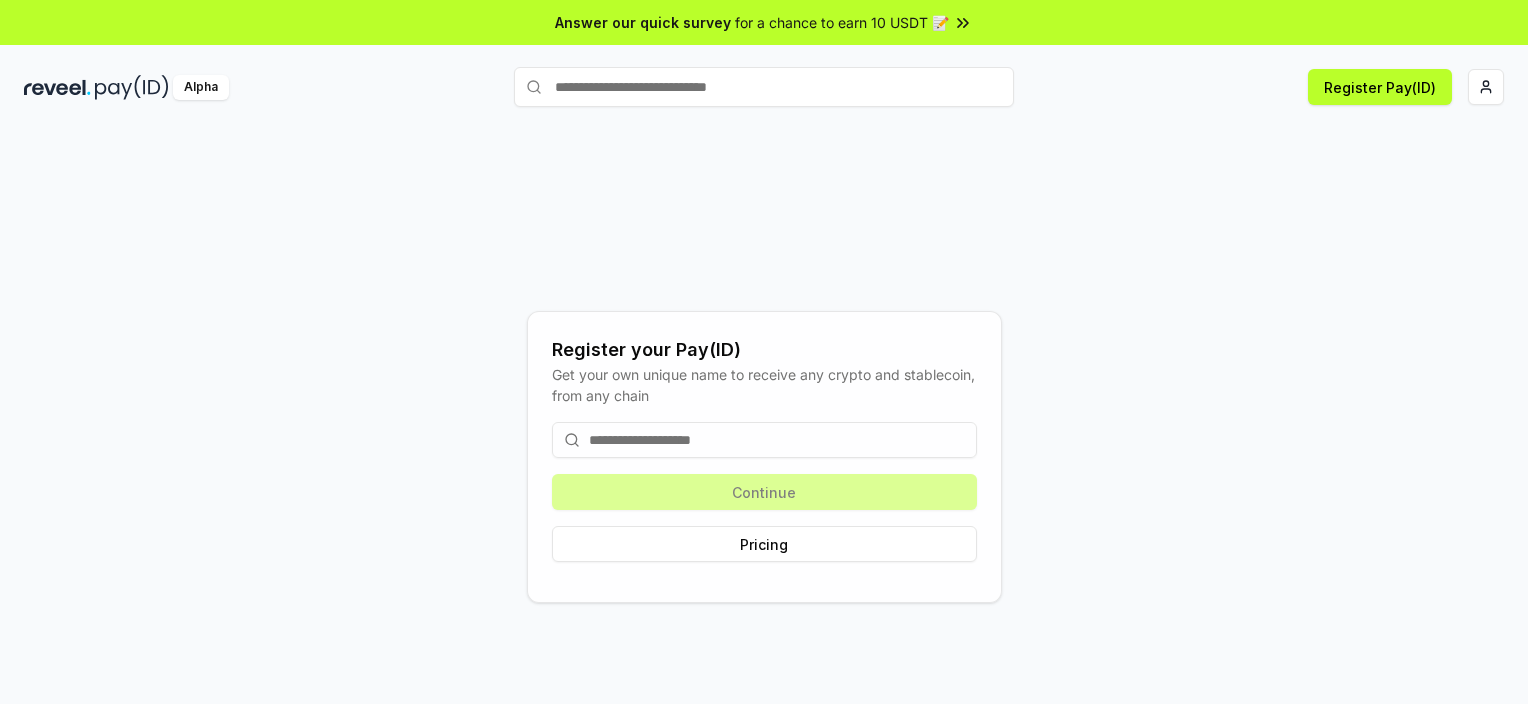 click at bounding box center [764, 440] 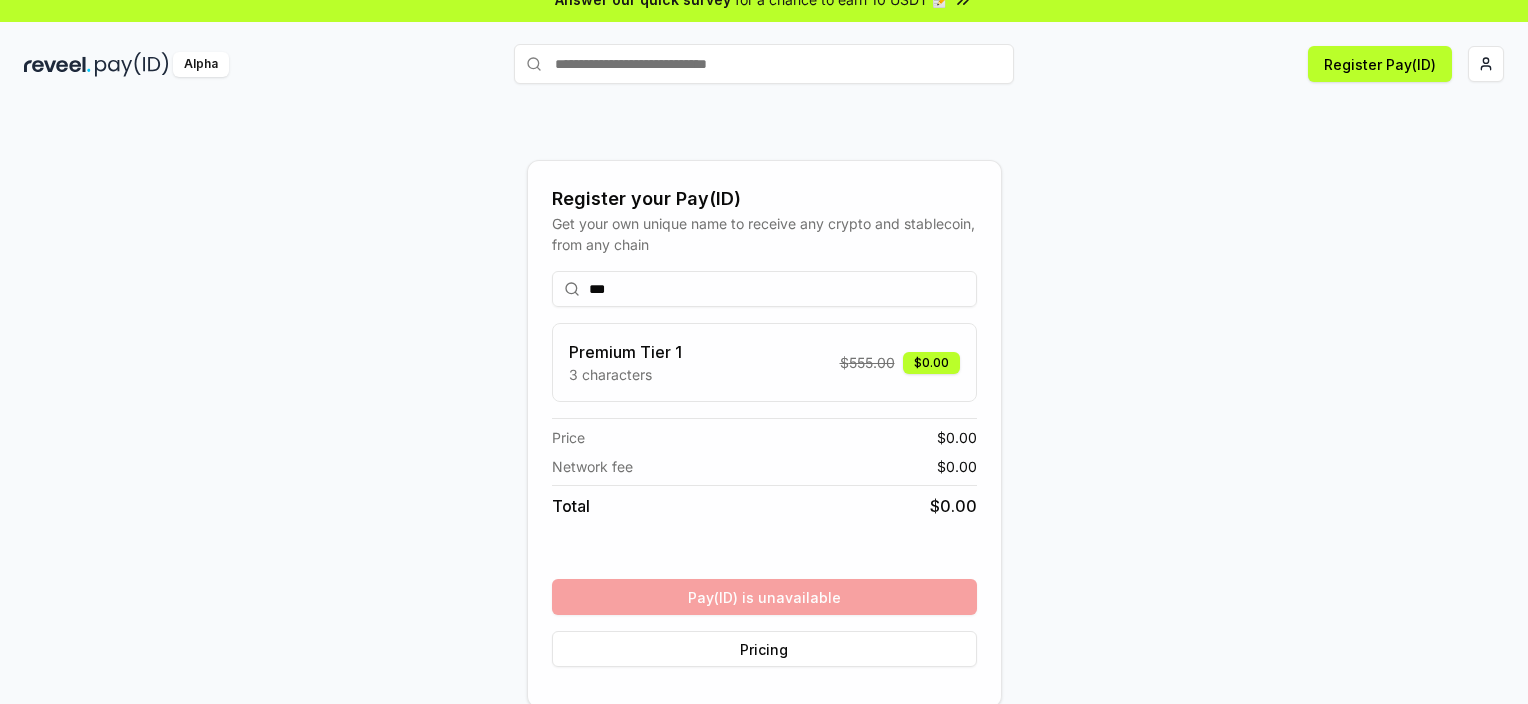 scroll, scrollTop: 56, scrollLeft: 0, axis: vertical 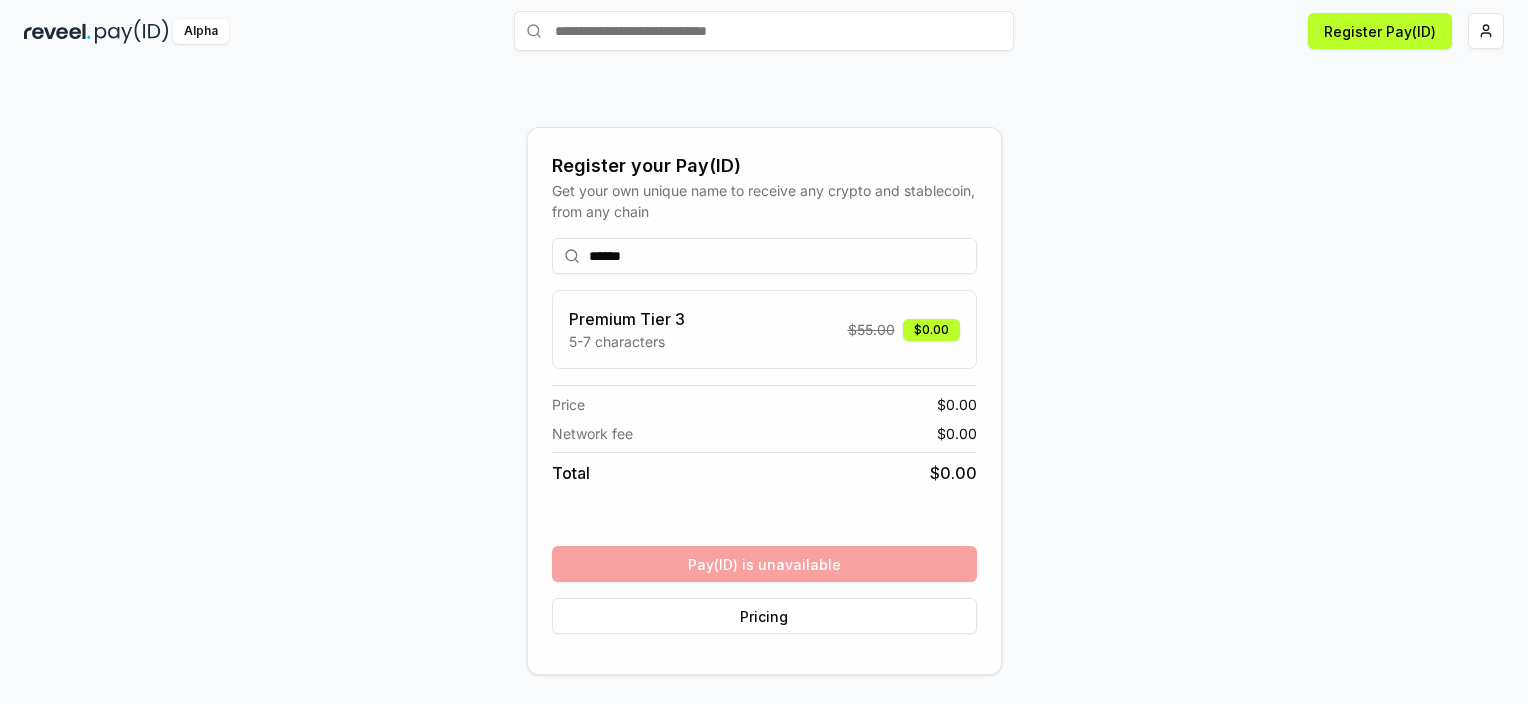 drag, startPoint x: 718, startPoint y: 261, endPoint x: 673, endPoint y: 252, distance: 45.891174 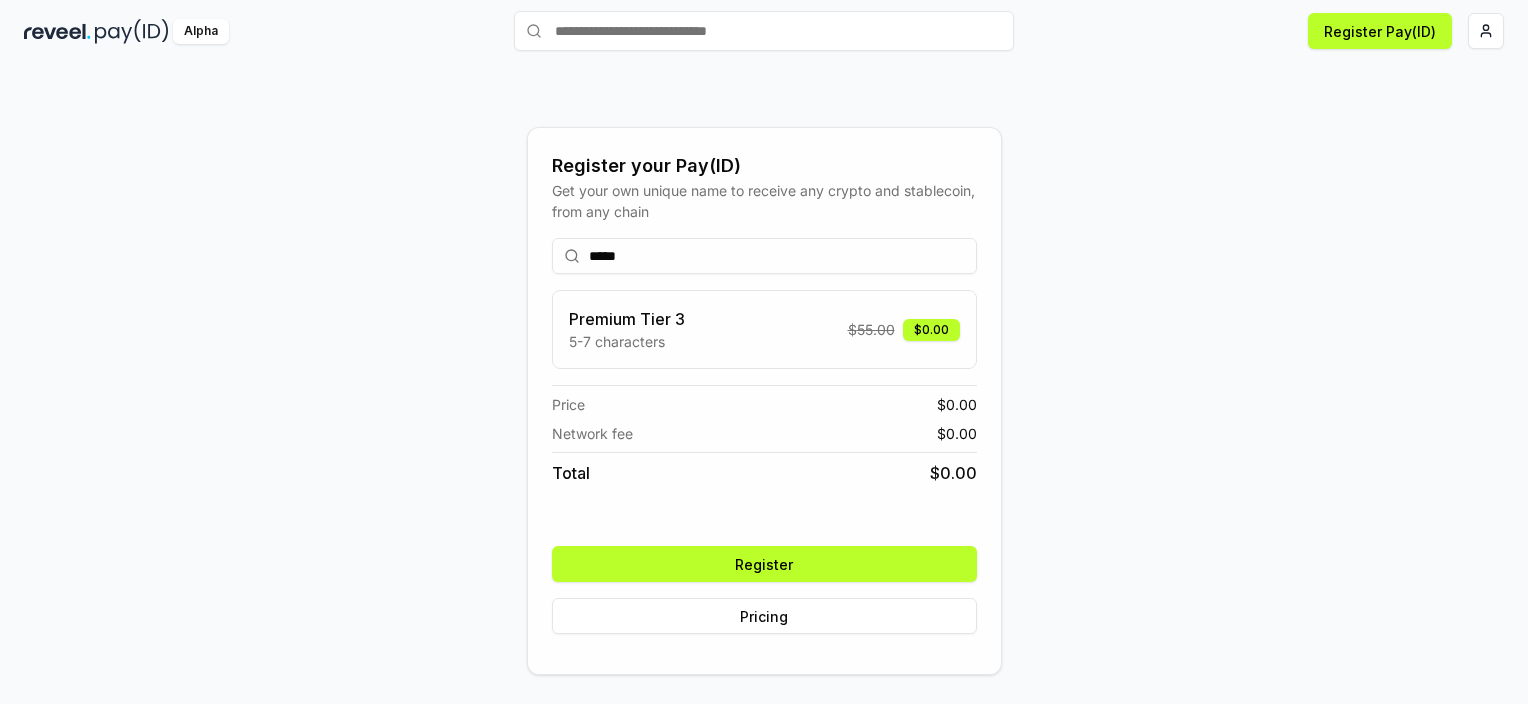 drag, startPoint x: 668, startPoint y: 255, endPoint x: 564, endPoint y: 253, distance: 104.019226 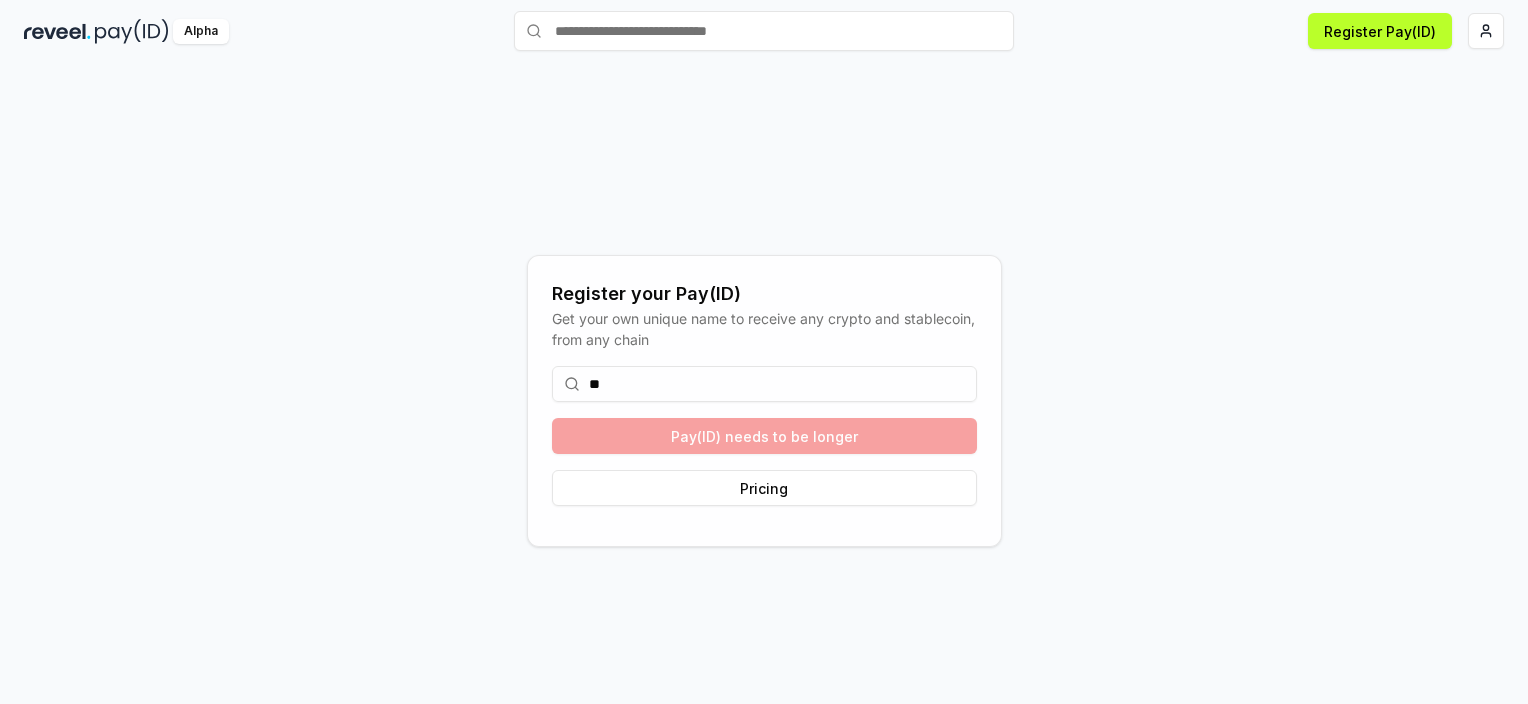 type on "*" 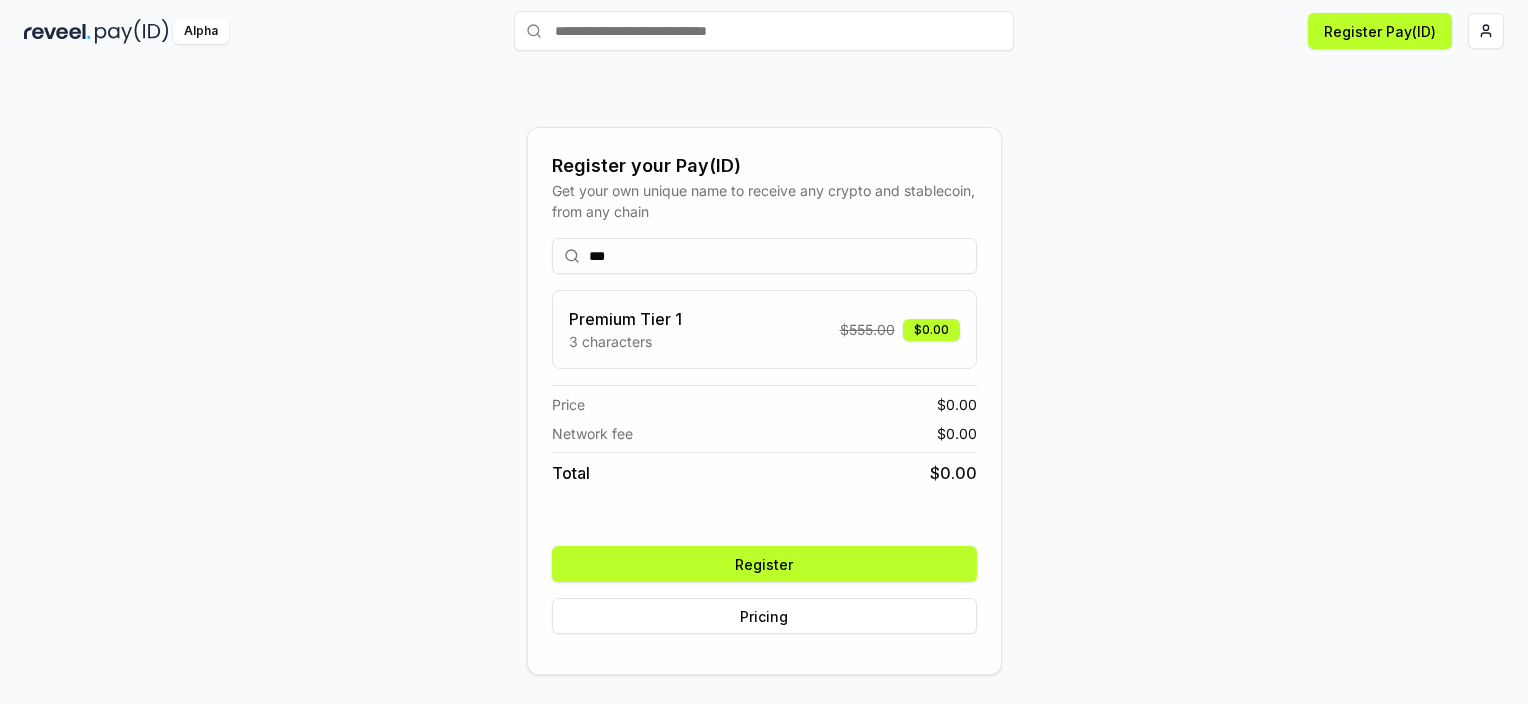 type on "***" 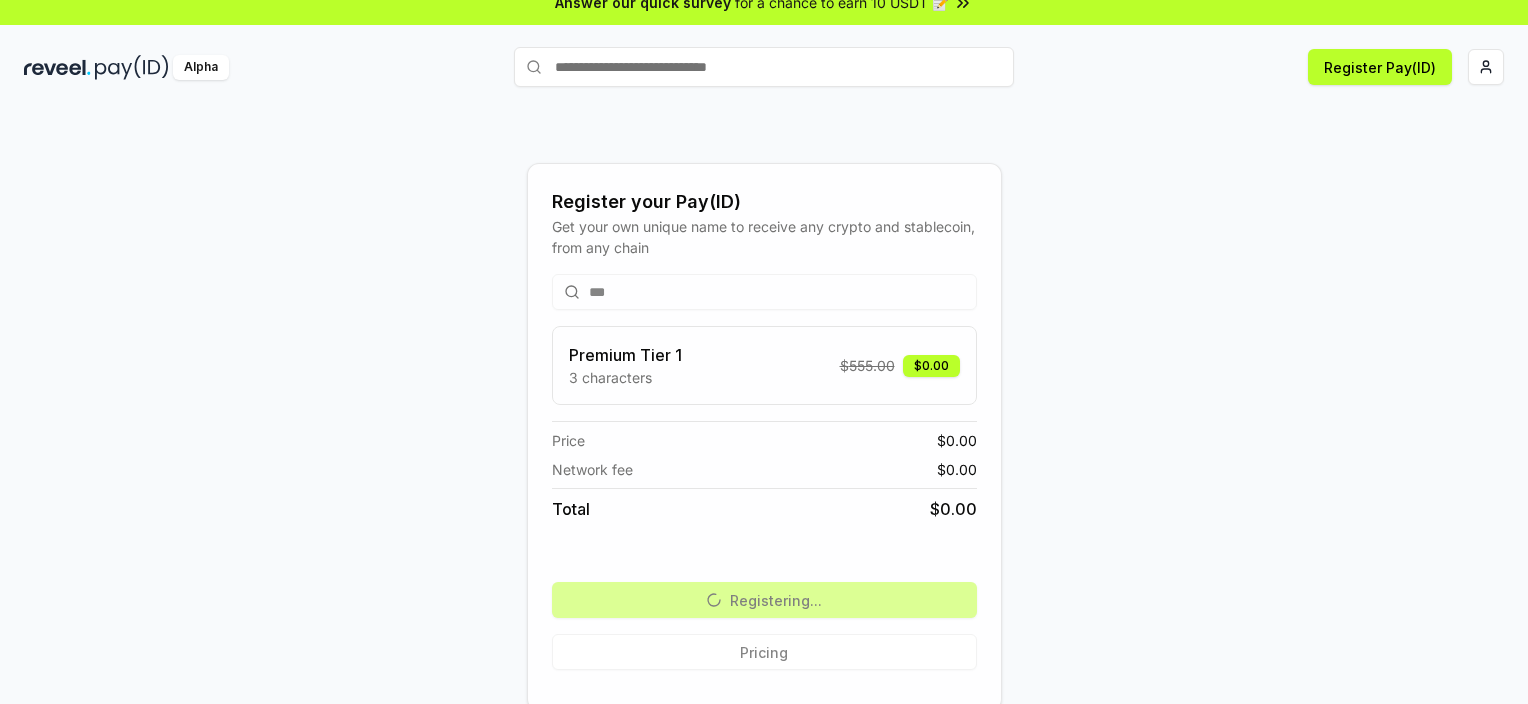 scroll, scrollTop: 0, scrollLeft: 0, axis: both 